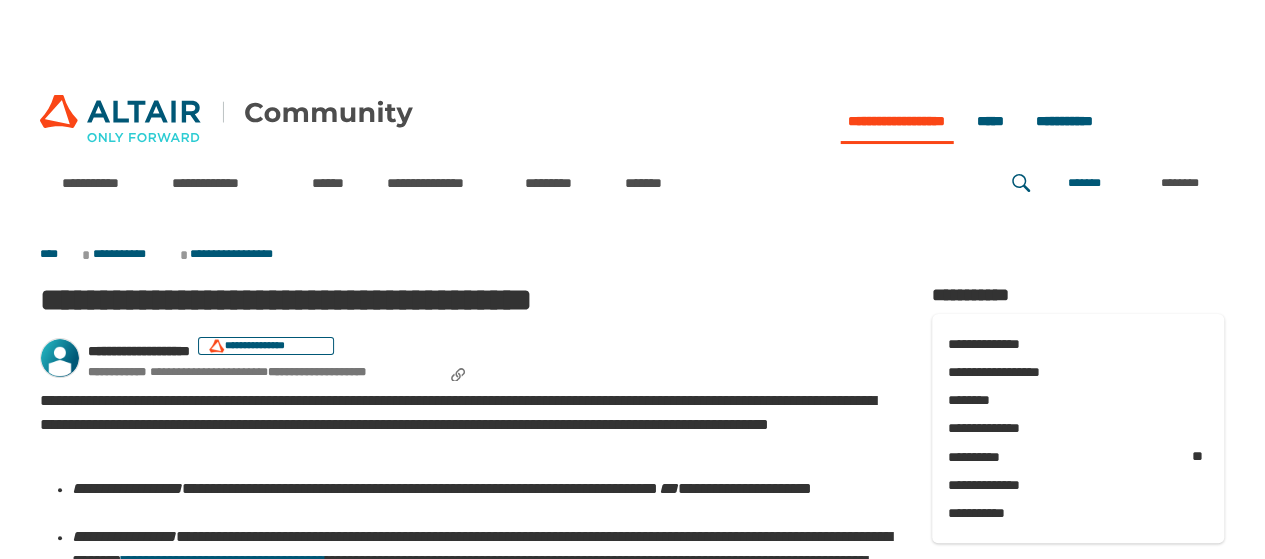 scroll, scrollTop: 400, scrollLeft: 0, axis: vertical 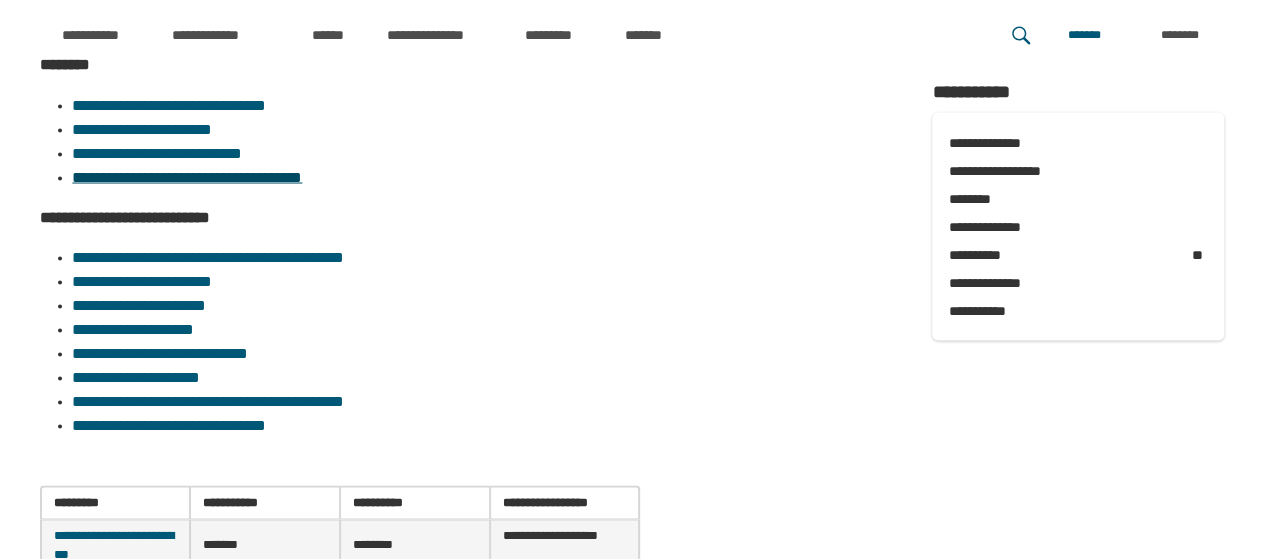 click on "**********" at bounding box center [187, 176] 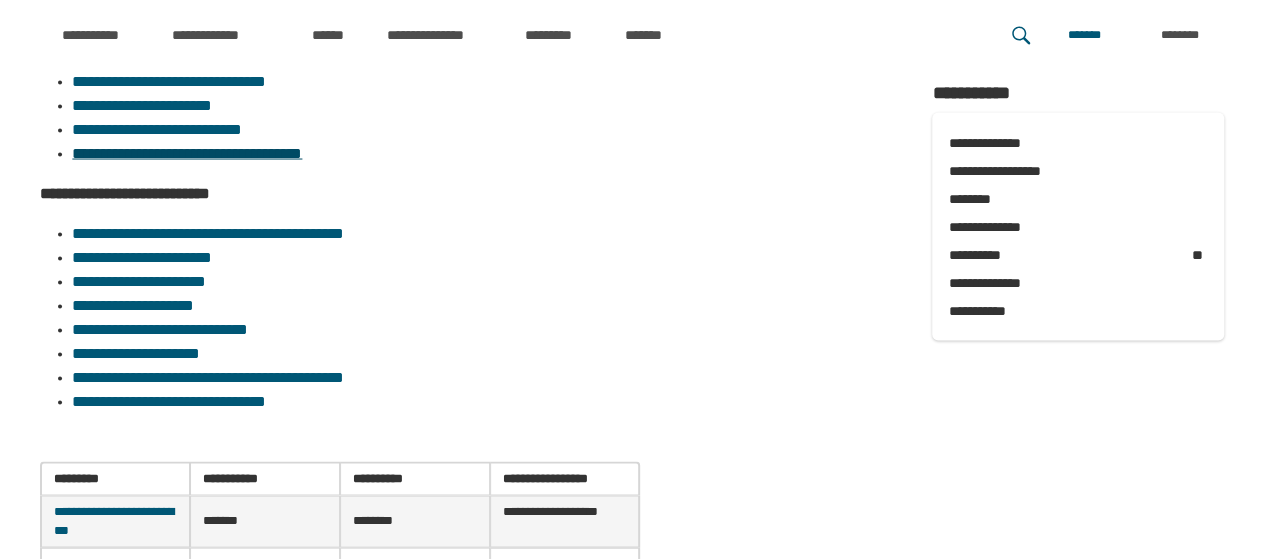 scroll, scrollTop: 1834, scrollLeft: 0, axis: vertical 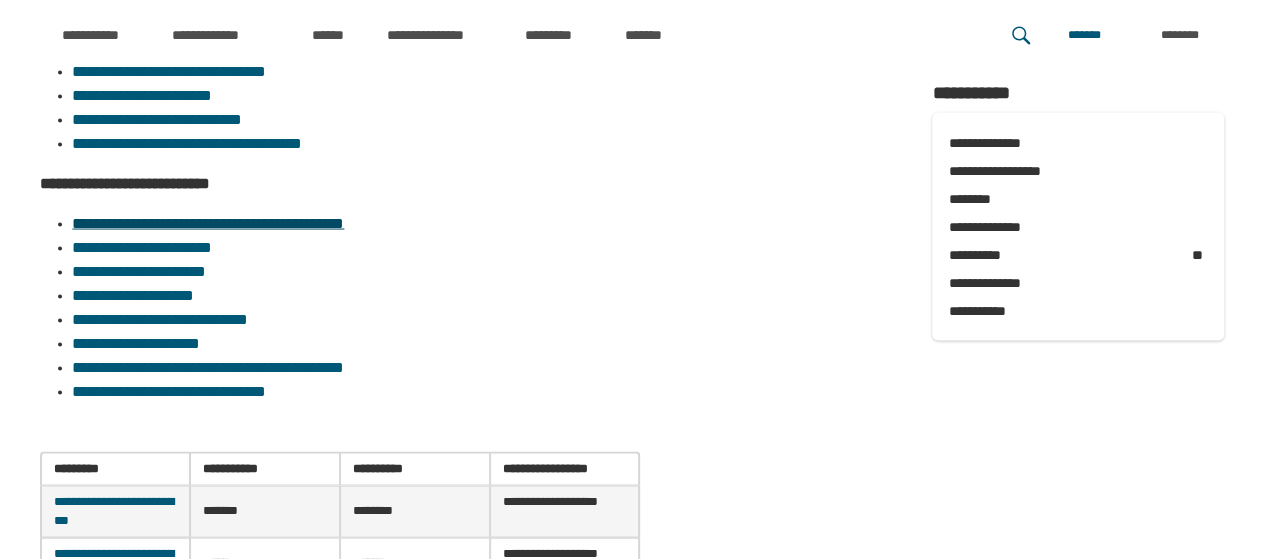 click on "**********" at bounding box center (208, 222) 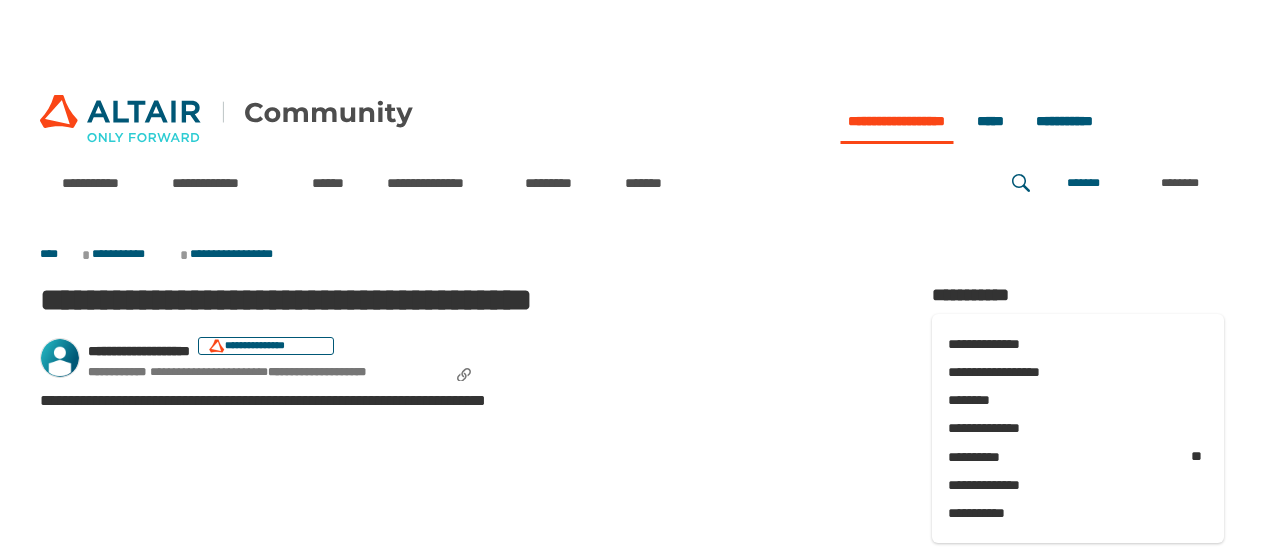 scroll, scrollTop: 0, scrollLeft: 0, axis: both 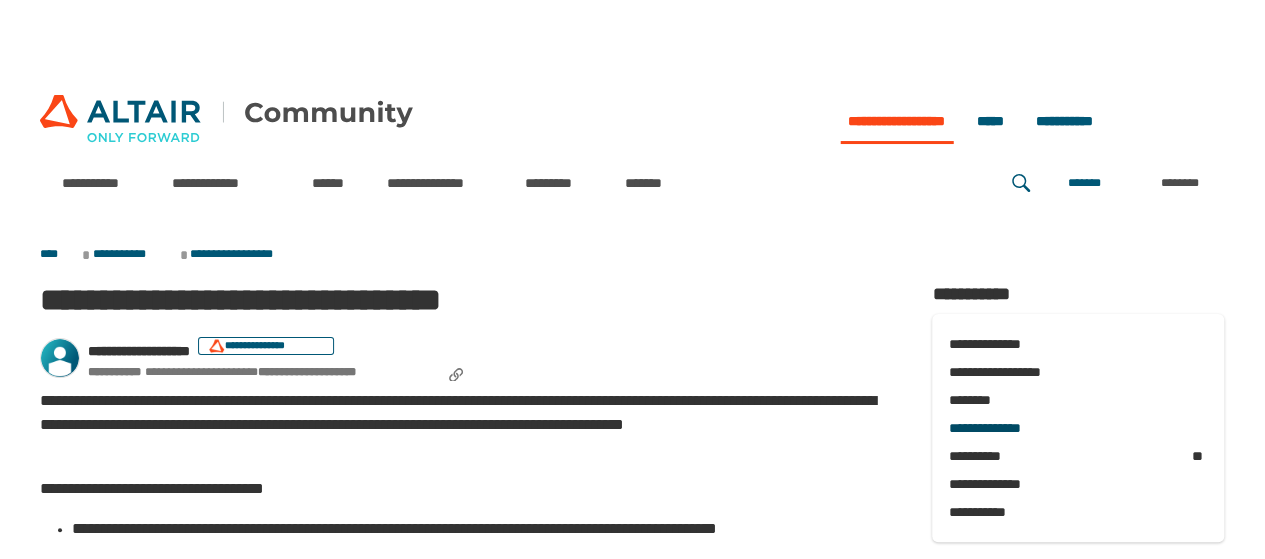 click on "**********" at bounding box center (1078, 428) 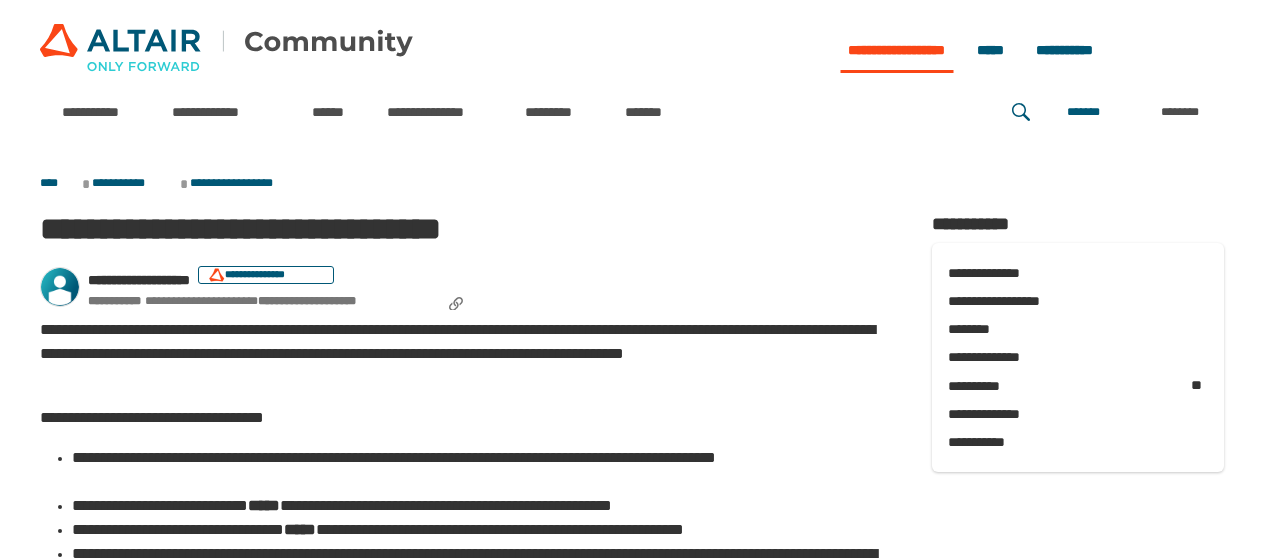 scroll, scrollTop: 0, scrollLeft: 0, axis: both 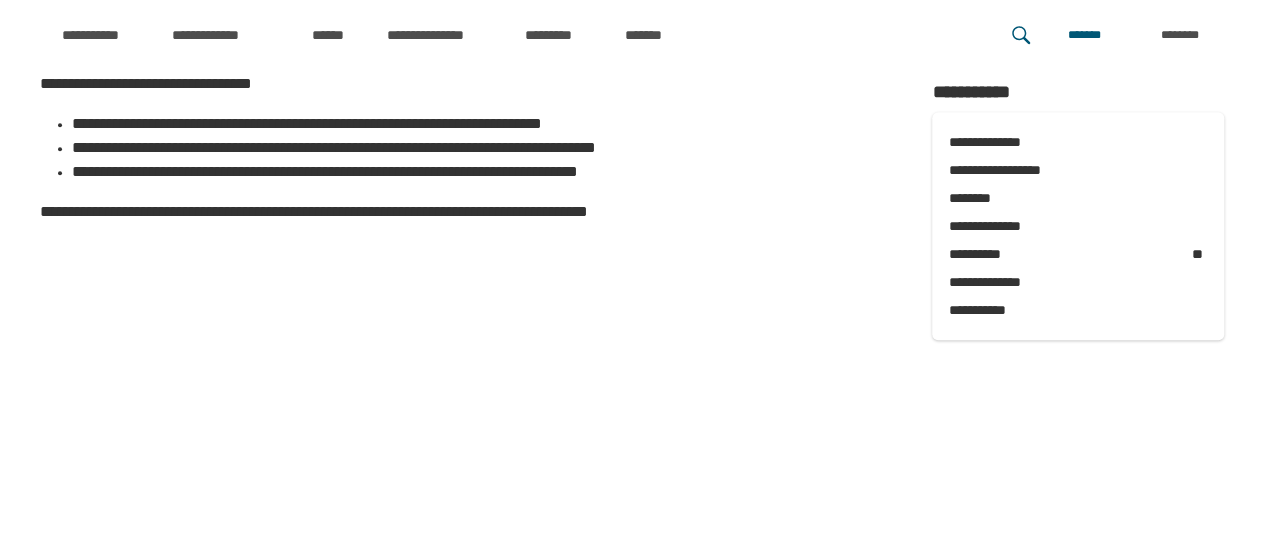 drag, startPoint x: 1262, startPoint y: 331, endPoint x: 1276, endPoint y: 329, distance: 14.142136 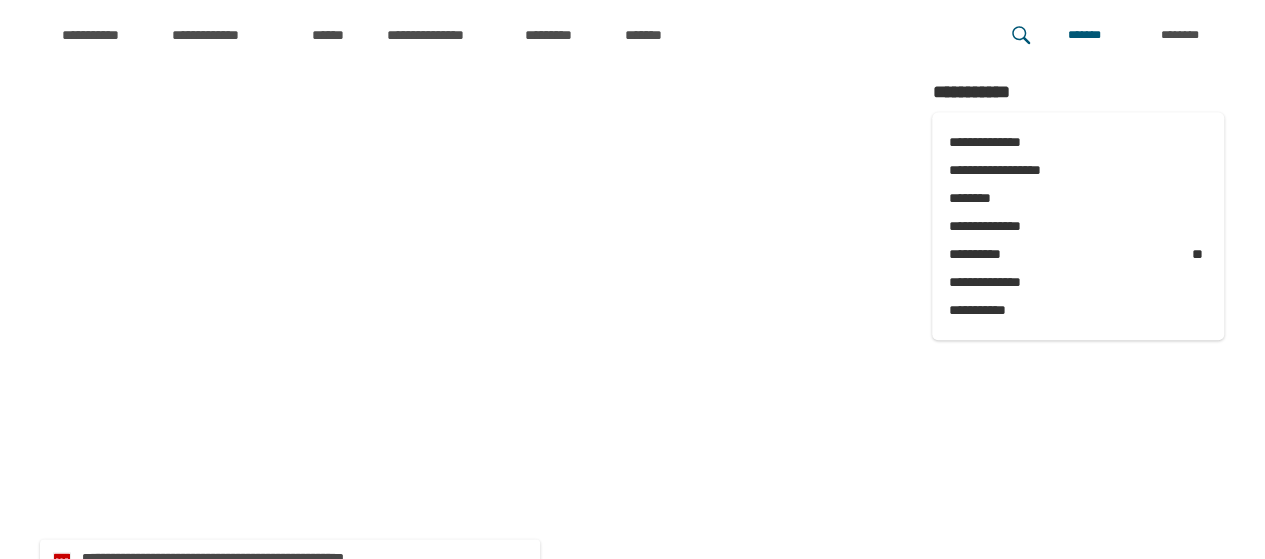 scroll, scrollTop: 605, scrollLeft: 0, axis: vertical 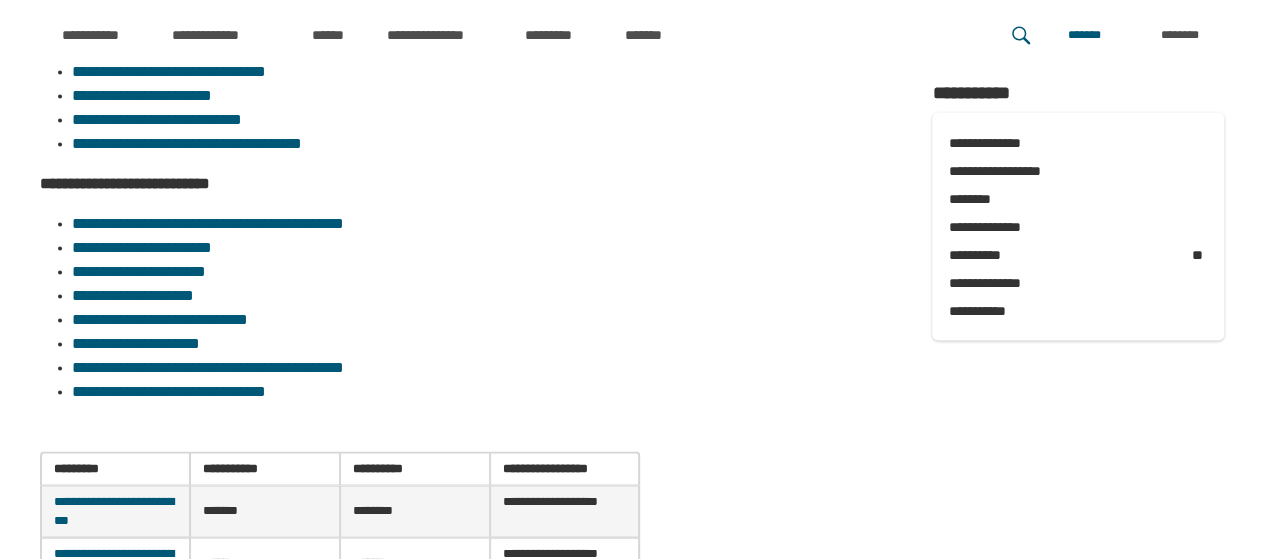 click on "**********" at bounding box center [115, 511] 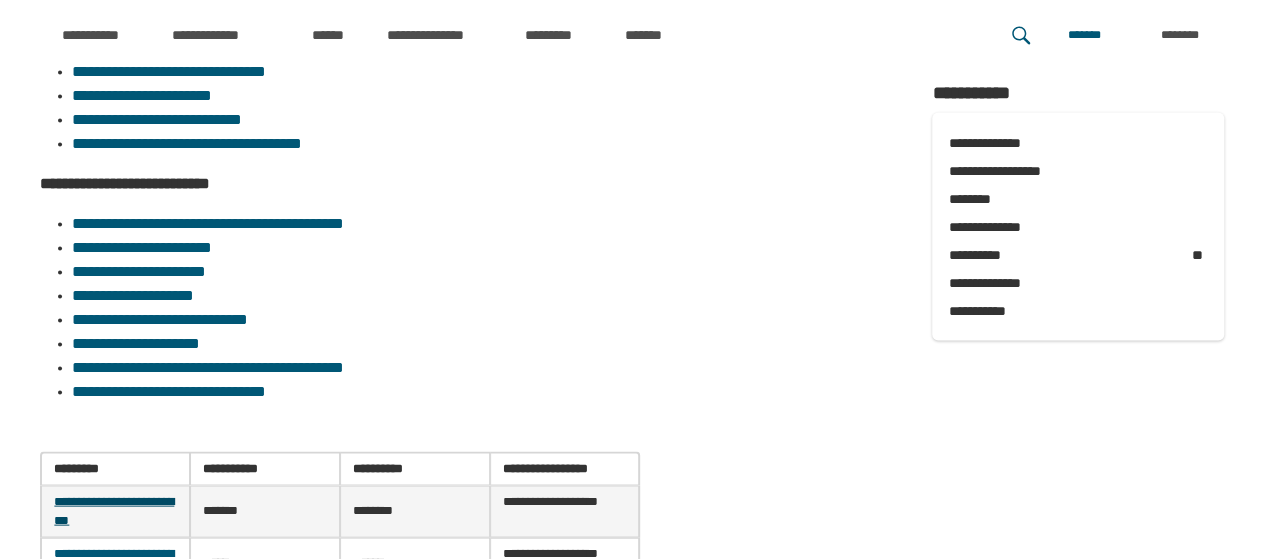 click on "**********" at bounding box center (114, 510) 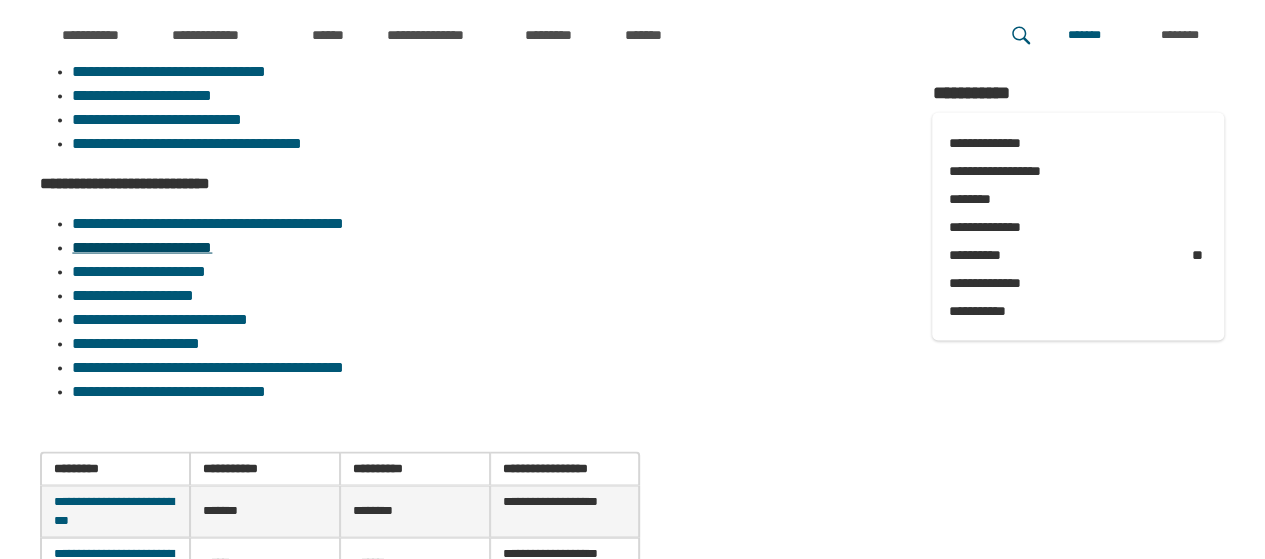 click on "**********" at bounding box center (142, 246) 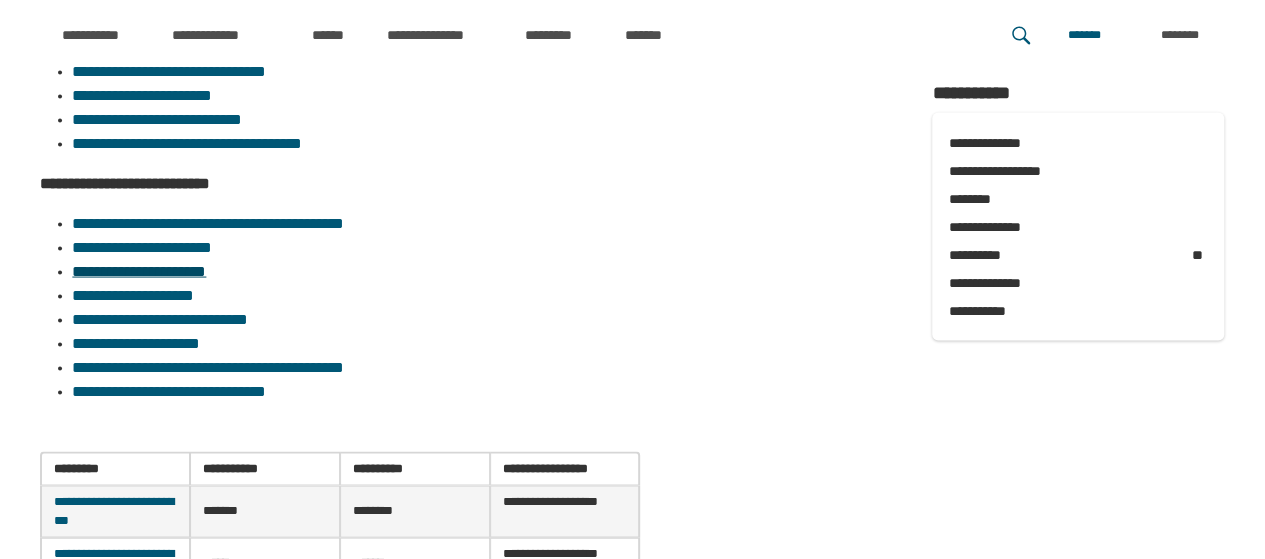 click on "**********" at bounding box center [139, 270] 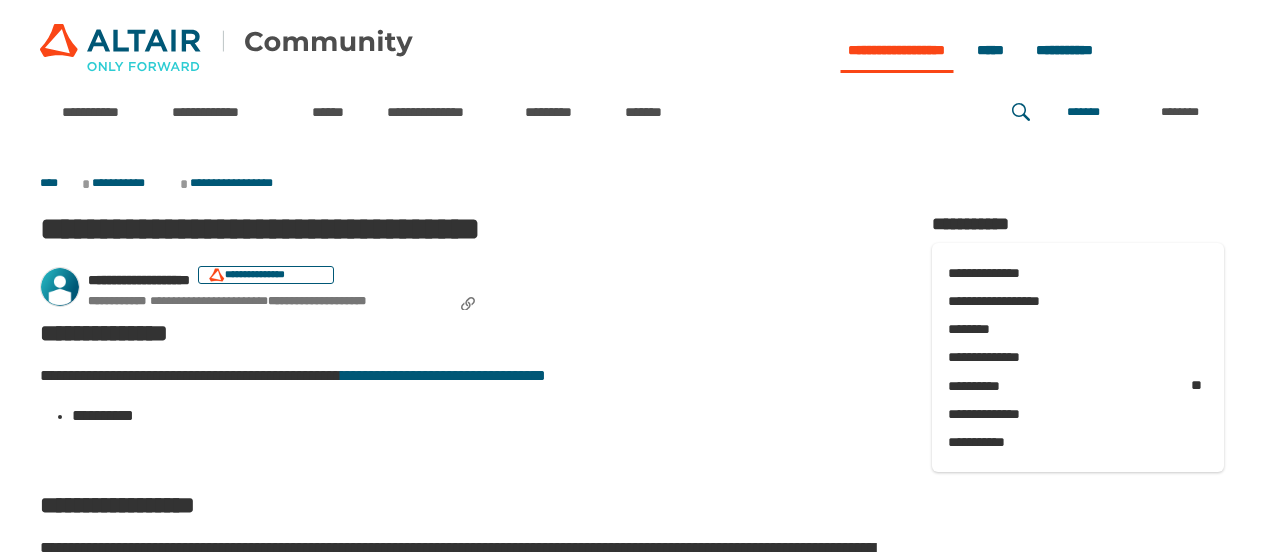 scroll, scrollTop: 0, scrollLeft: 0, axis: both 